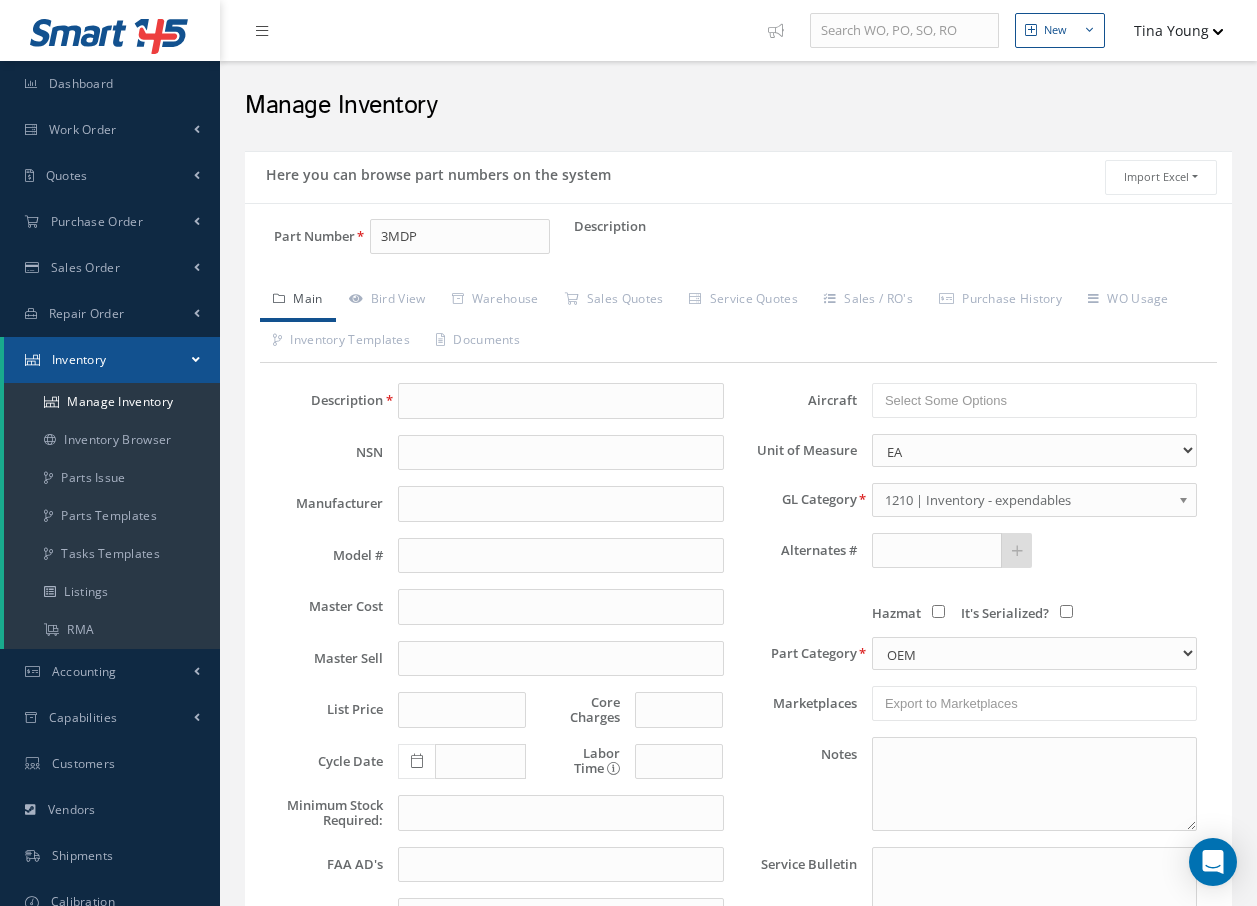 scroll, scrollTop: 0, scrollLeft: 0, axis: both 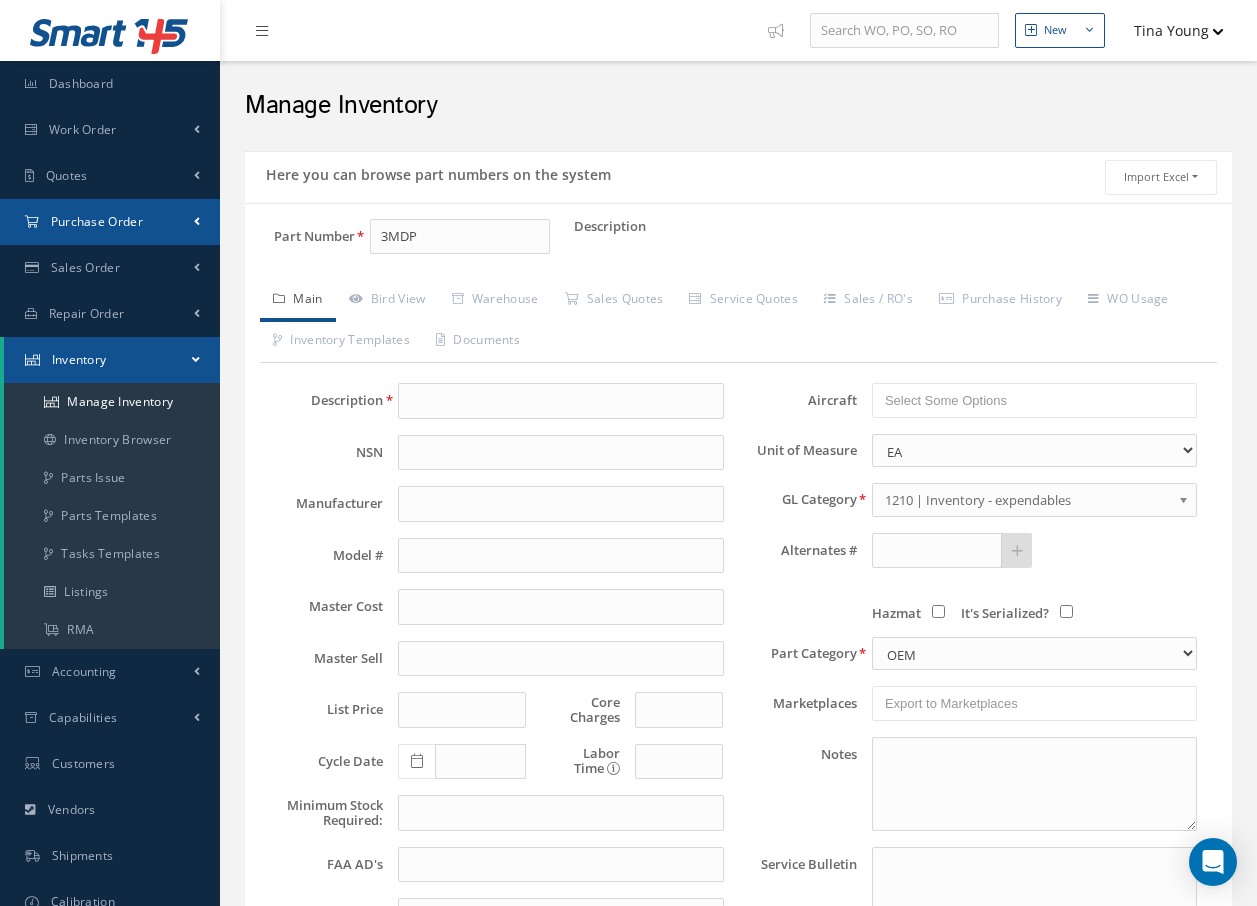 click on "Purchase Order" at bounding box center (97, 221) 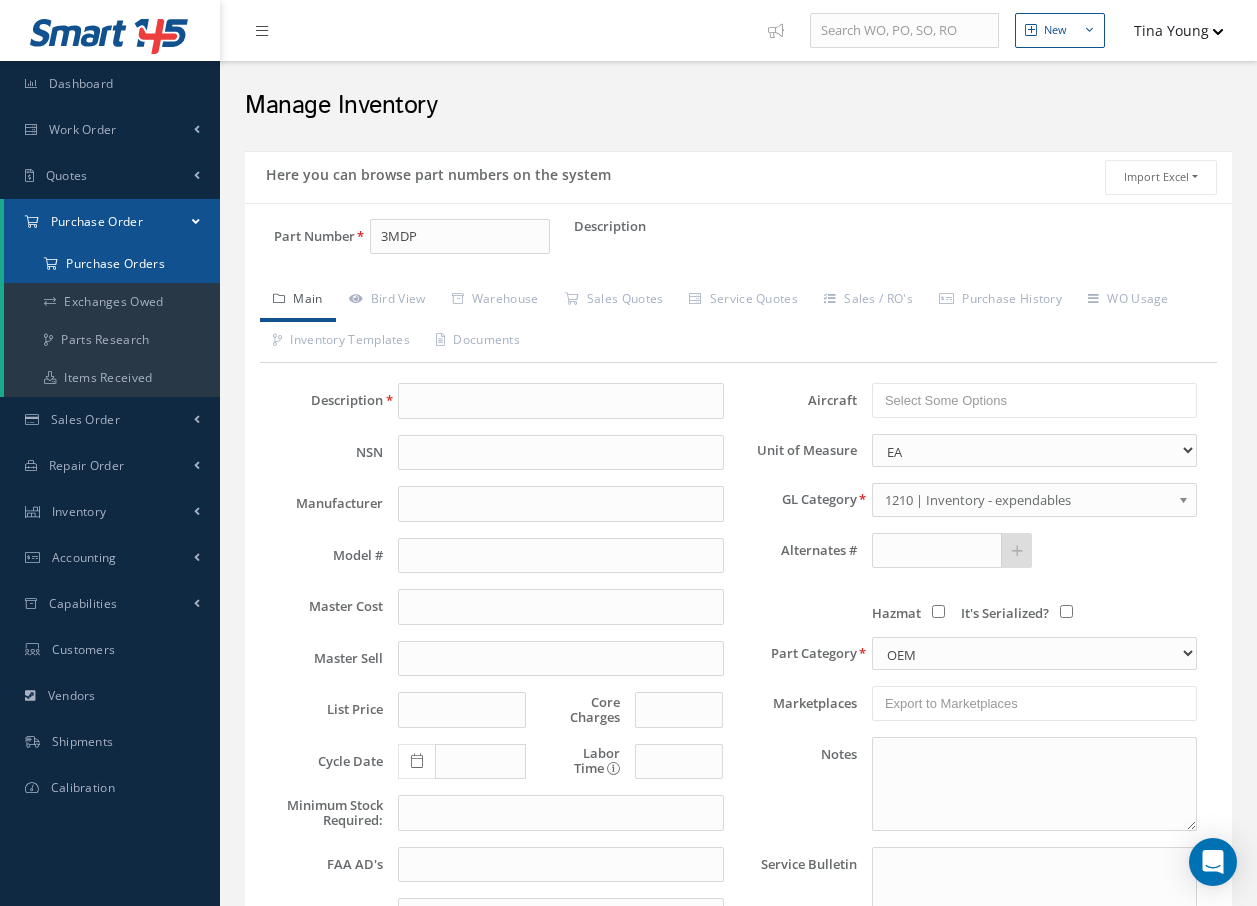 click on "Purchase Orders" at bounding box center (112, 264) 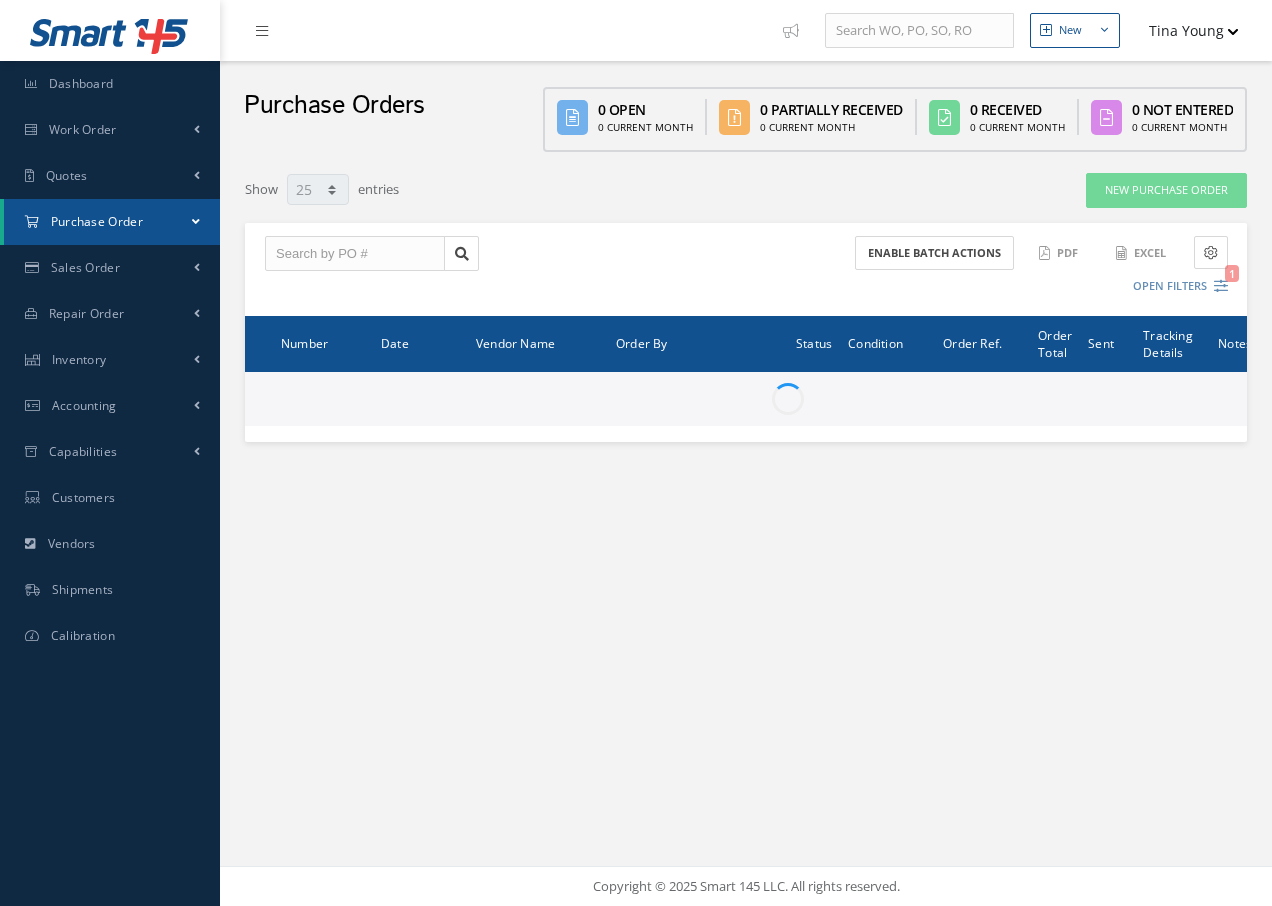 select on "25" 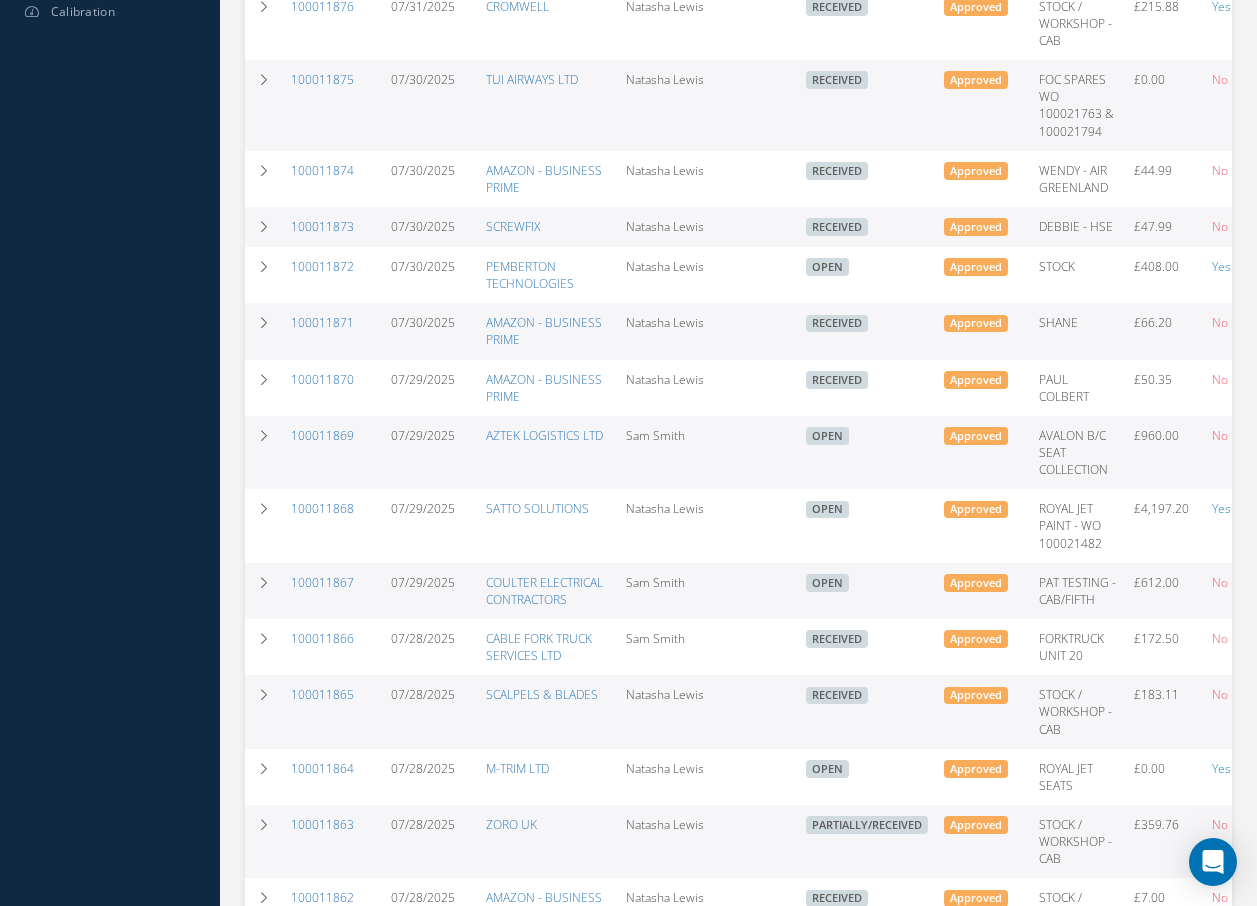 scroll, scrollTop: 800, scrollLeft: 0, axis: vertical 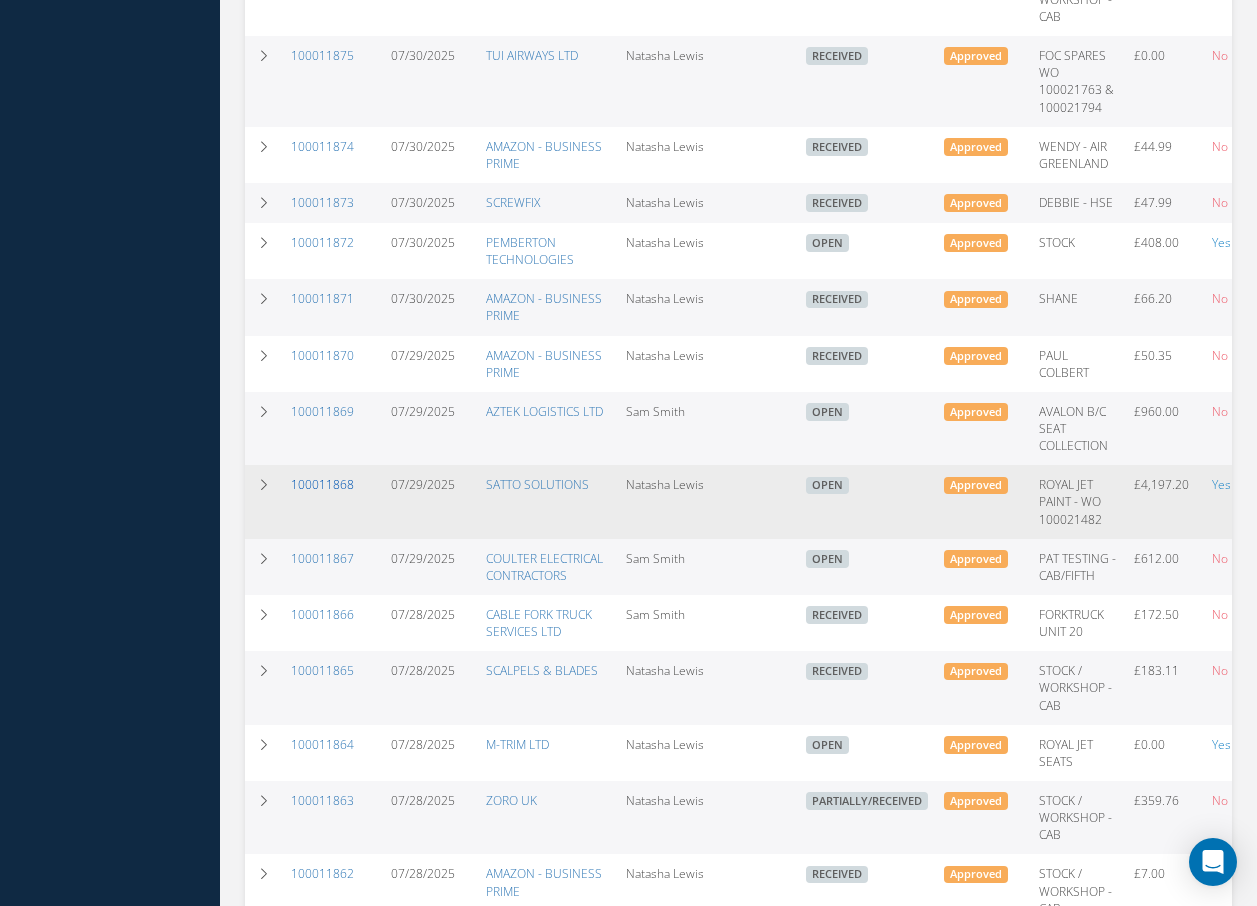 click on "100011868" at bounding box center [322, 484] 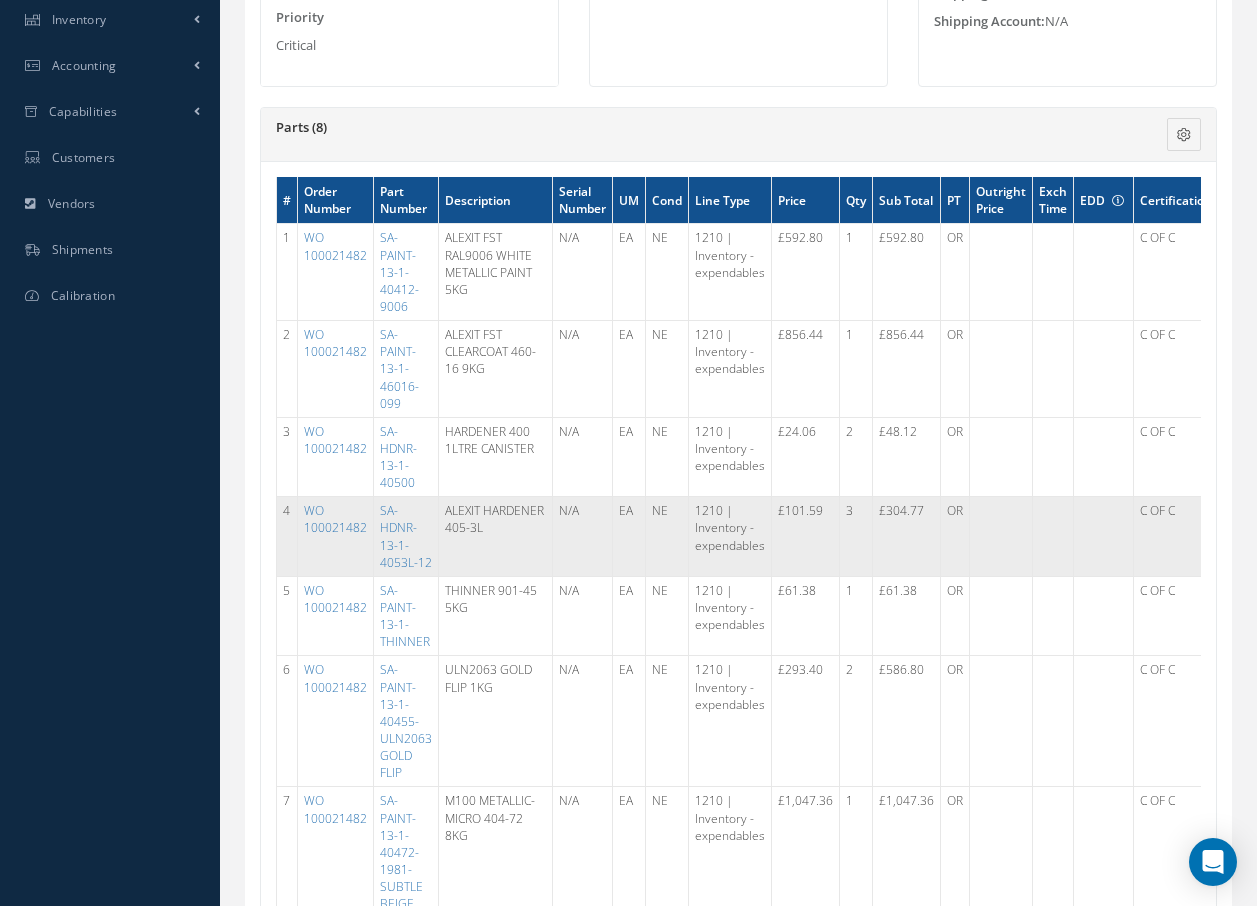 scroll, scrollTop: 0, scrollLeft: 0, axis: both 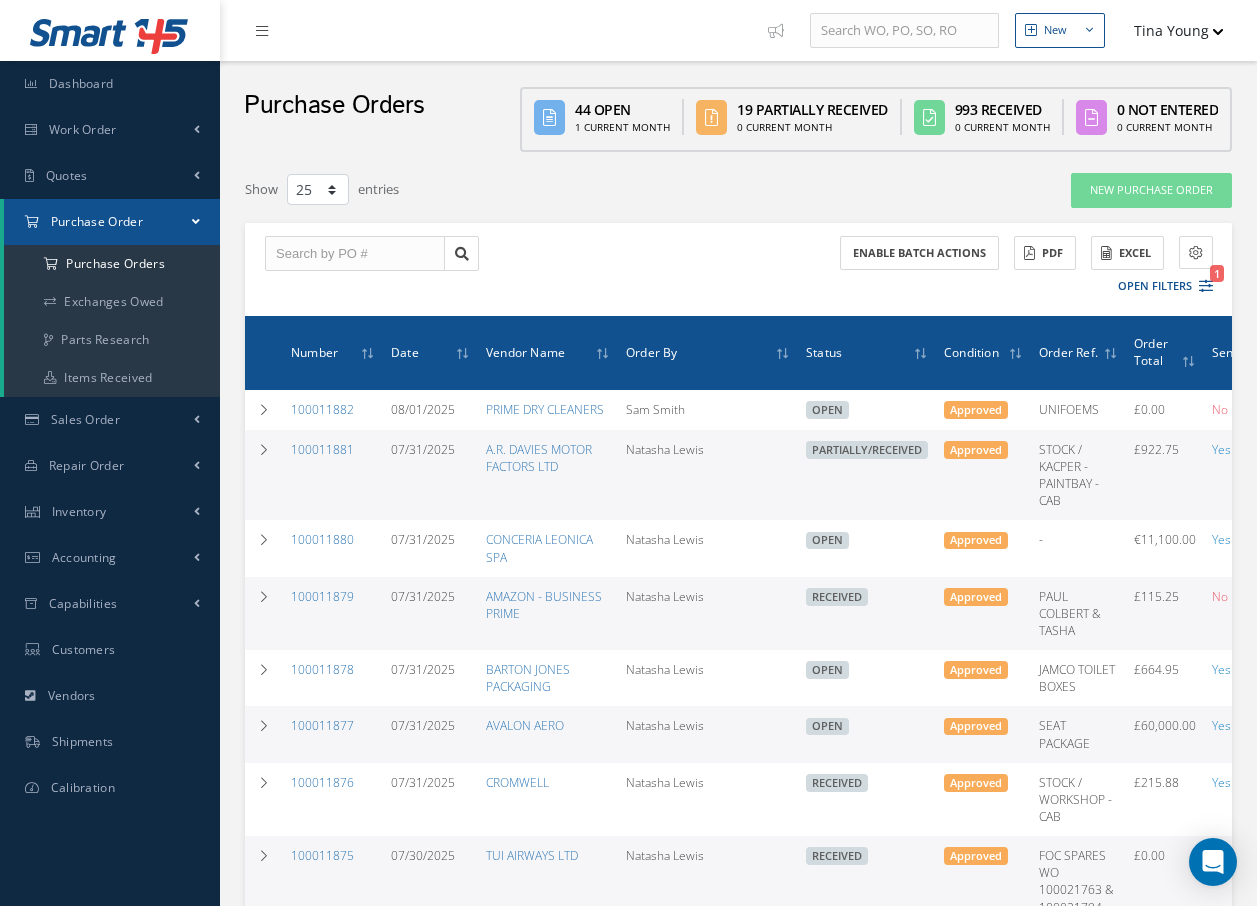 select on "25" 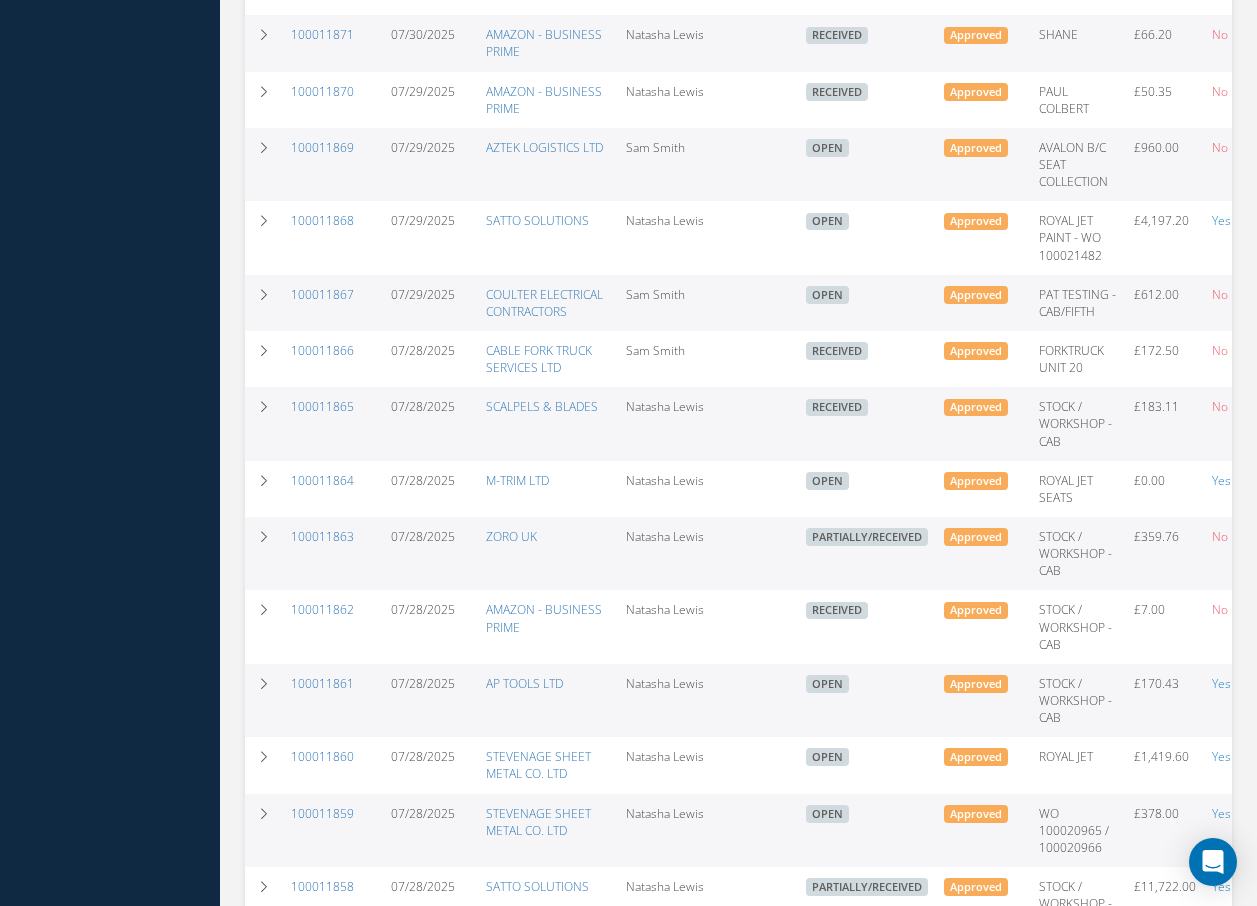 scroll, scrollTop: 1100, scrollLeft: 0, axis: vertical 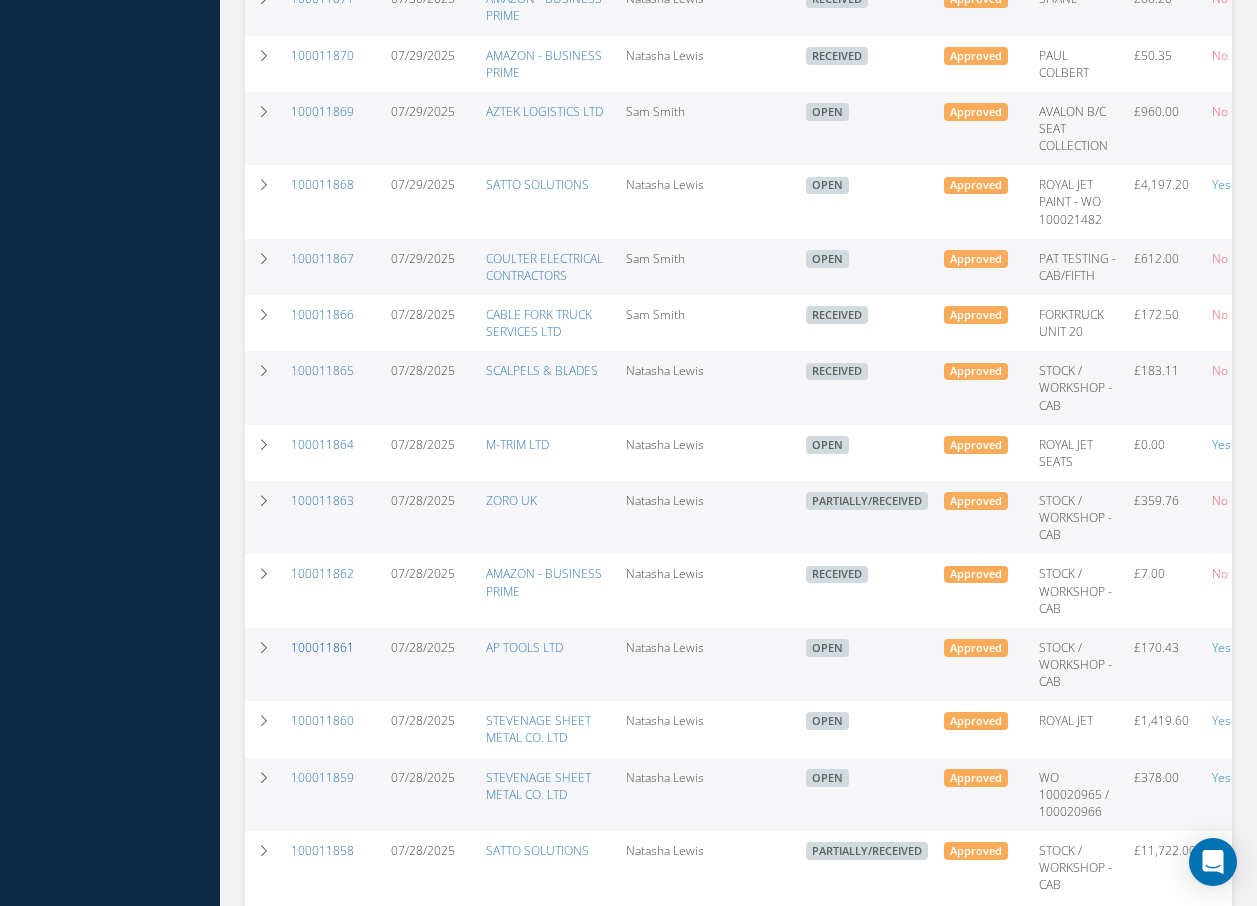 click on "100011861" at bounding box center [322, 647] 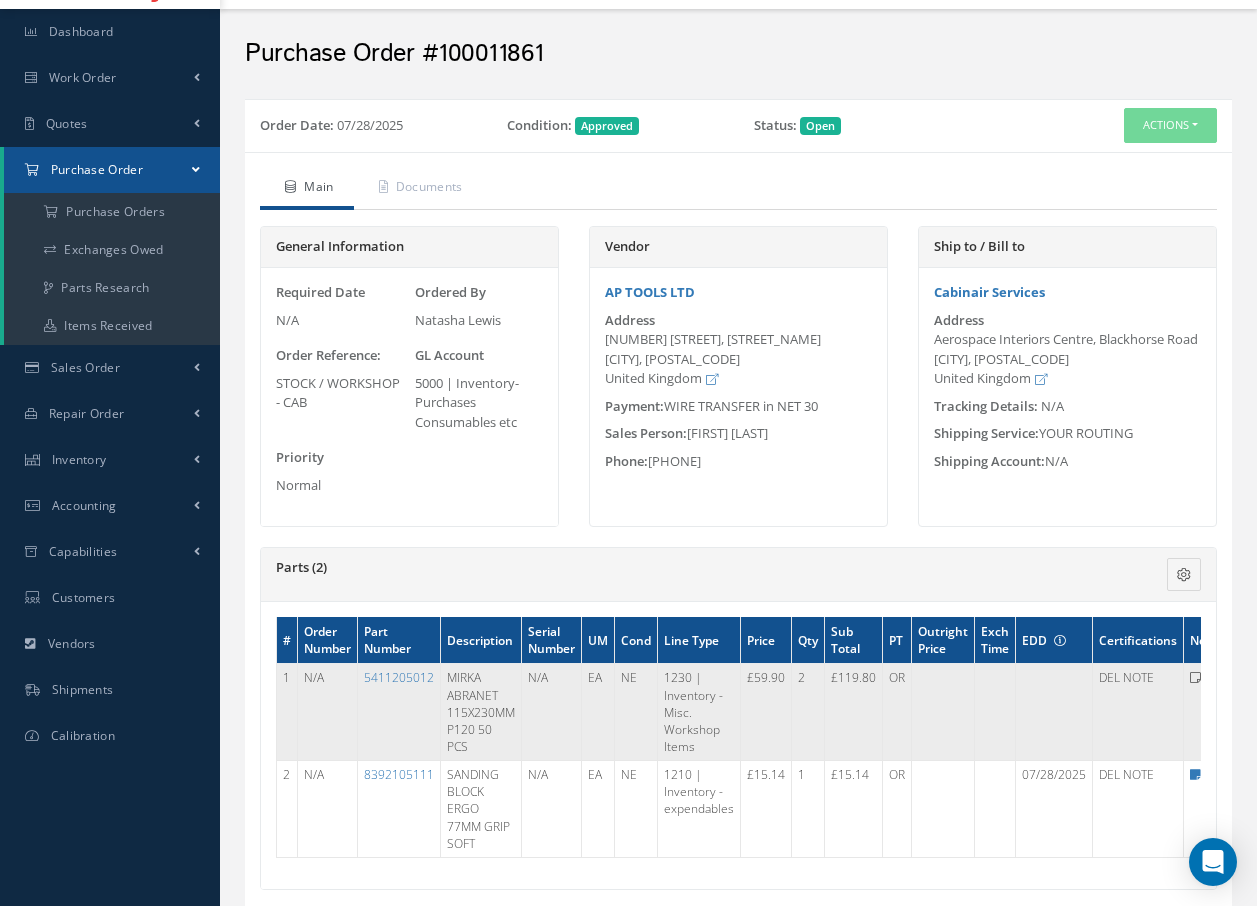 scroll, scrollTop: 100, scrollLeft: 0, axis: vertical 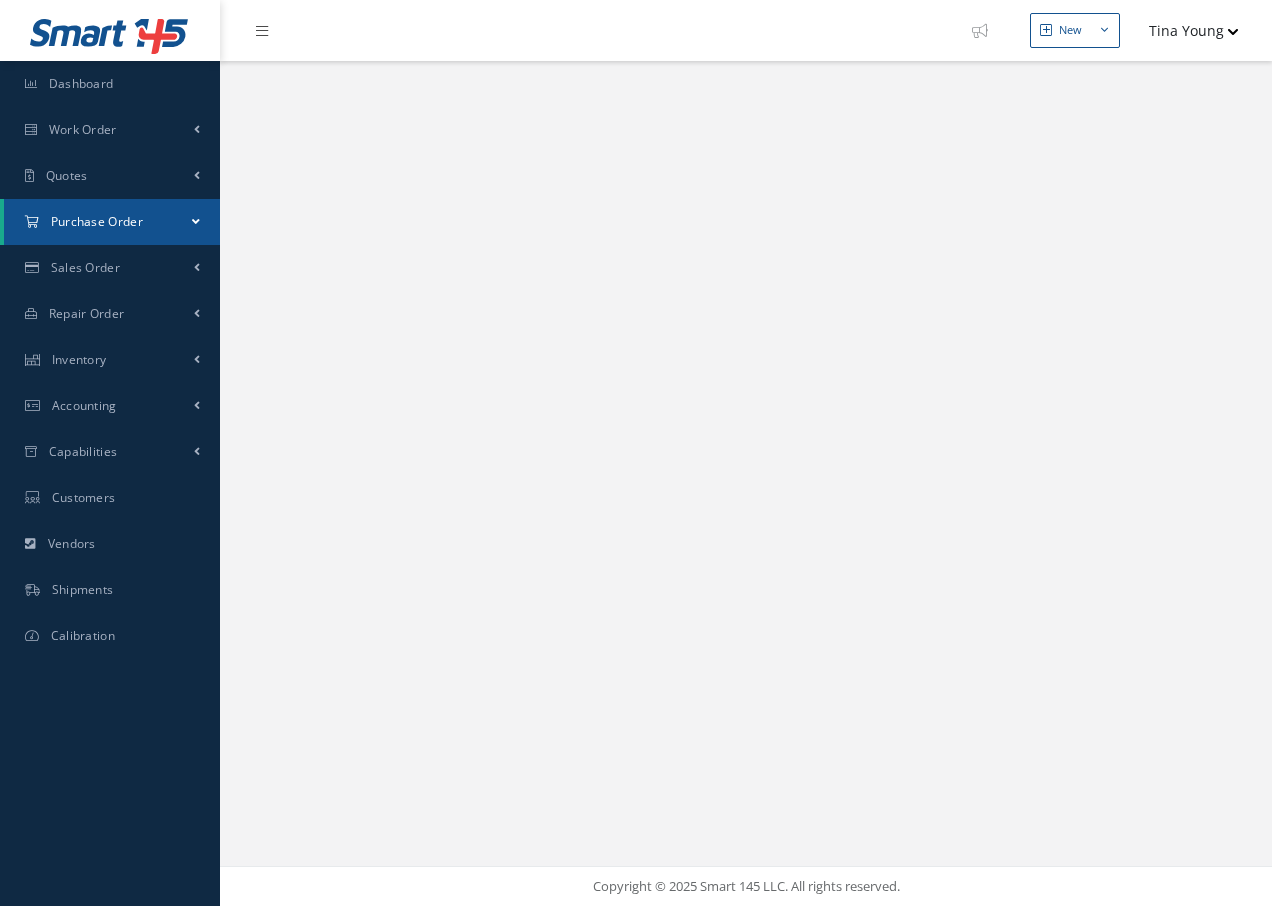select on "25" 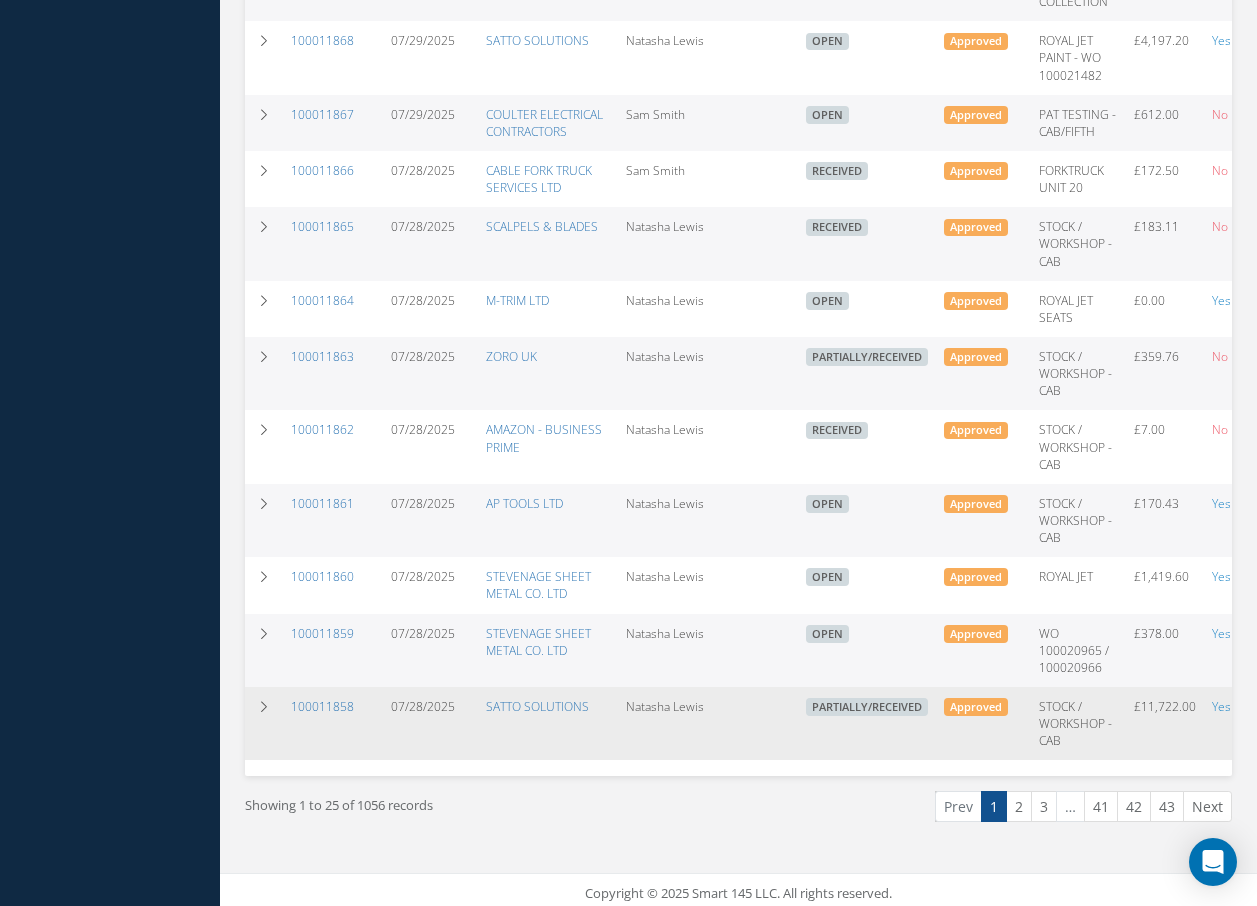 scroll, scrollTop: 1266, scrollLeft: 0, axis: vertical 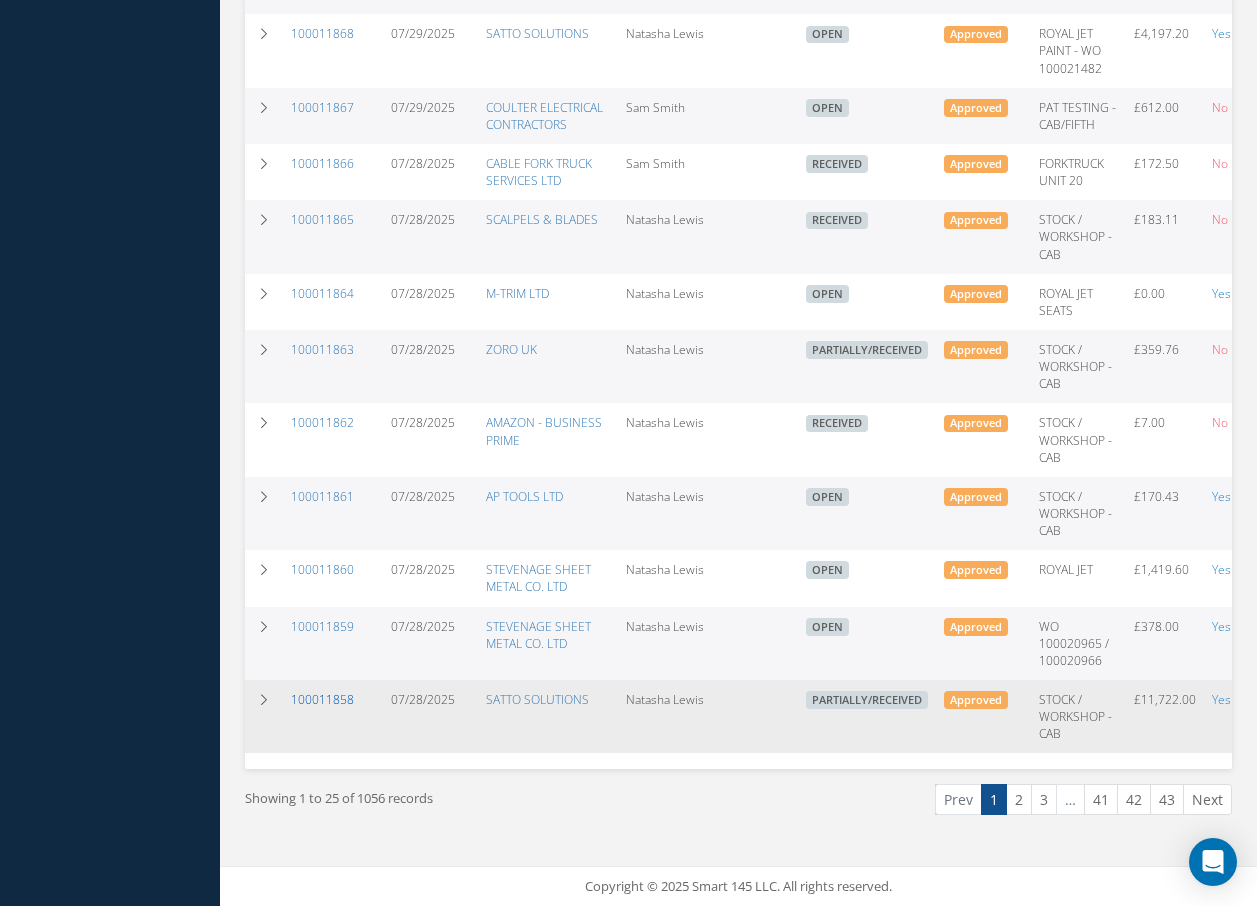click on "100011858" at bounding box center [322, 699] 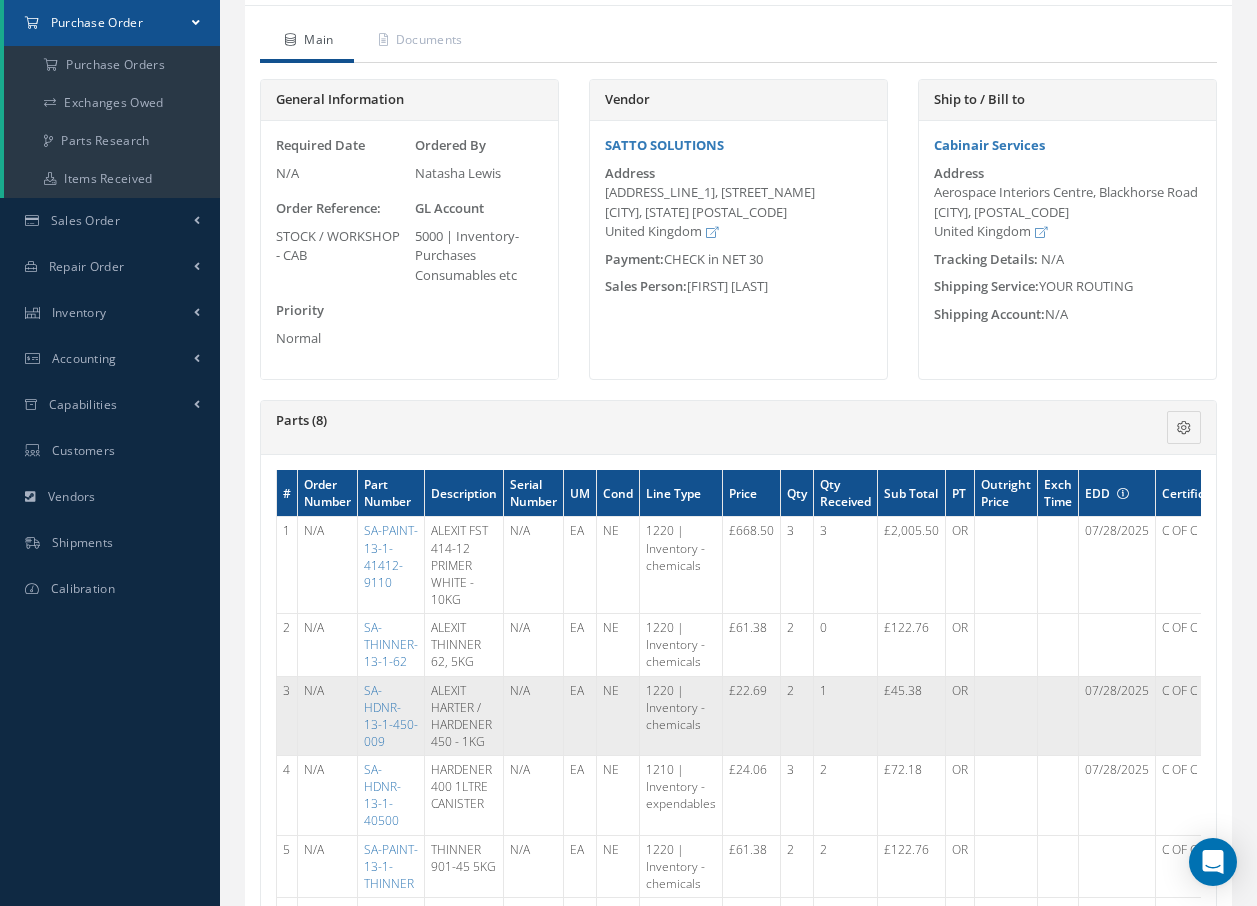 scroll, scrollTop: 0, scrollLeft: 0, axis: both 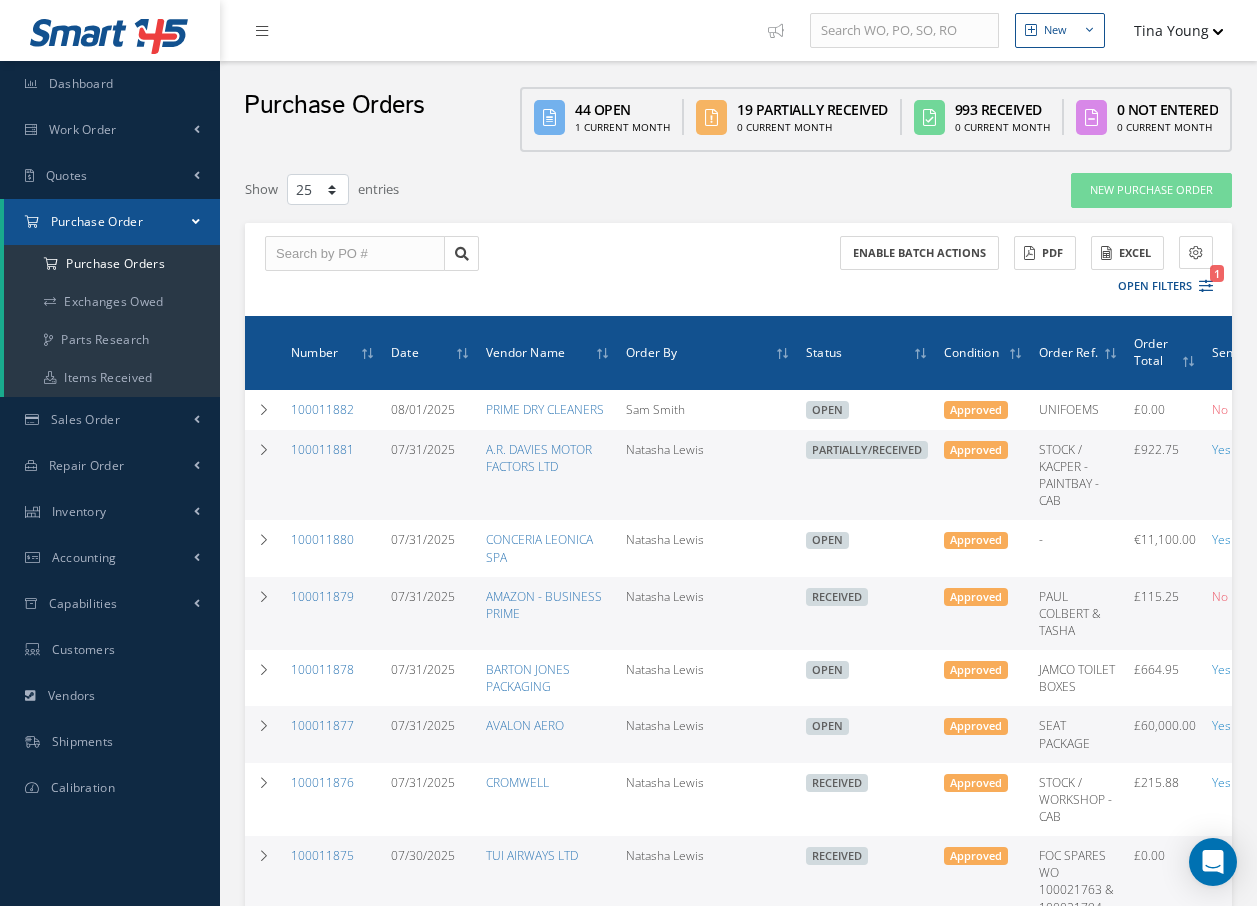 select on "25" 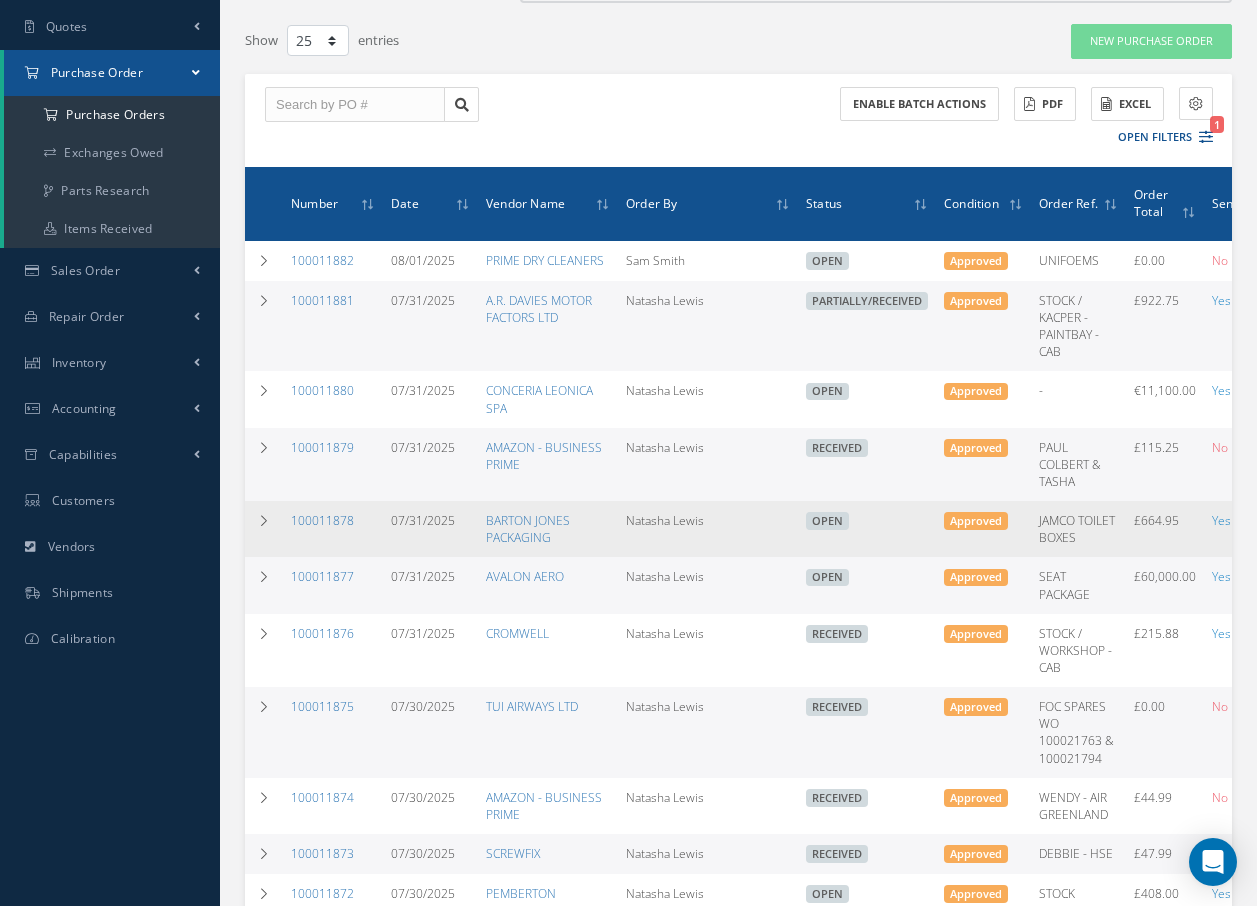 scroll, scrollTop: 0, scrollLeft: 0, axis: both 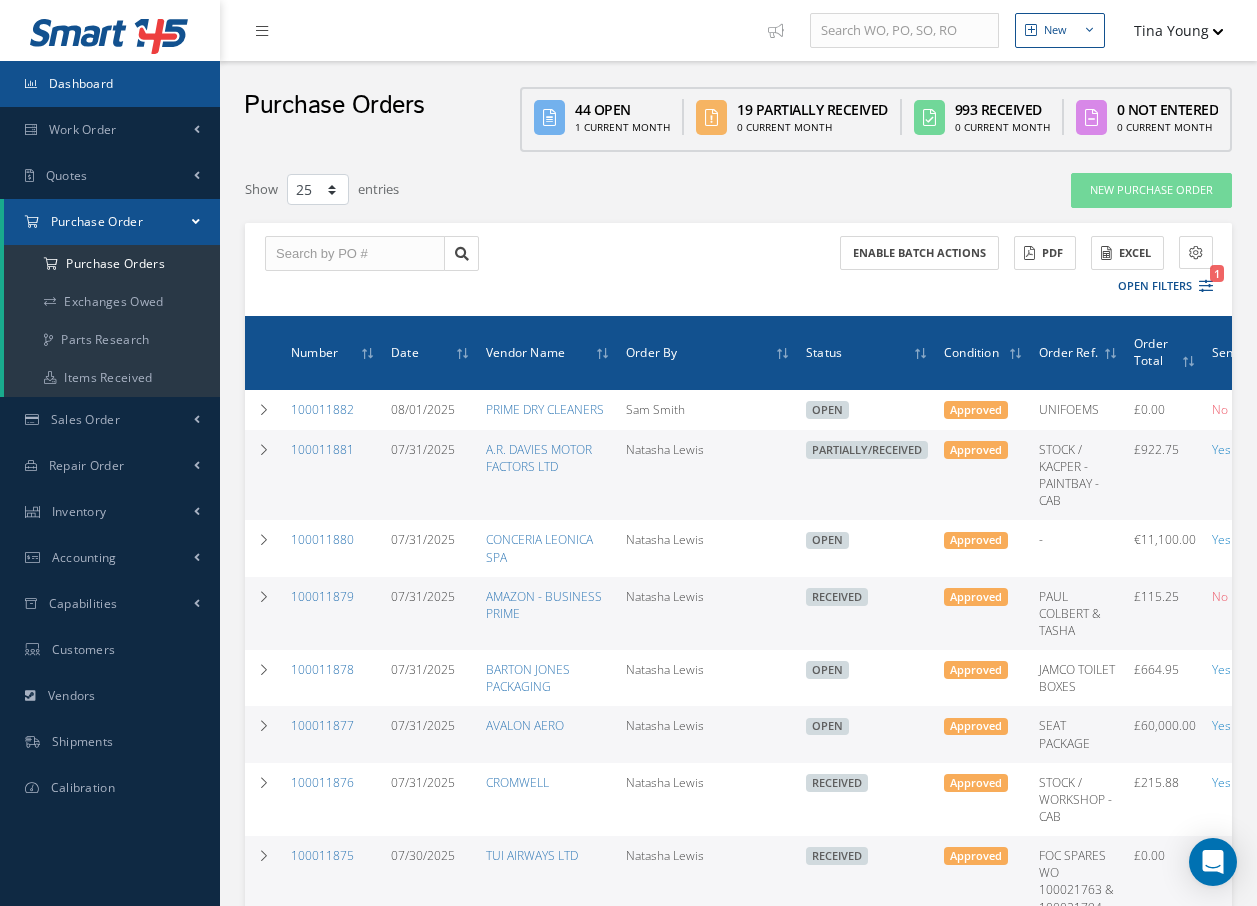 click on "Dashboard" at bounding box center [81, 83] 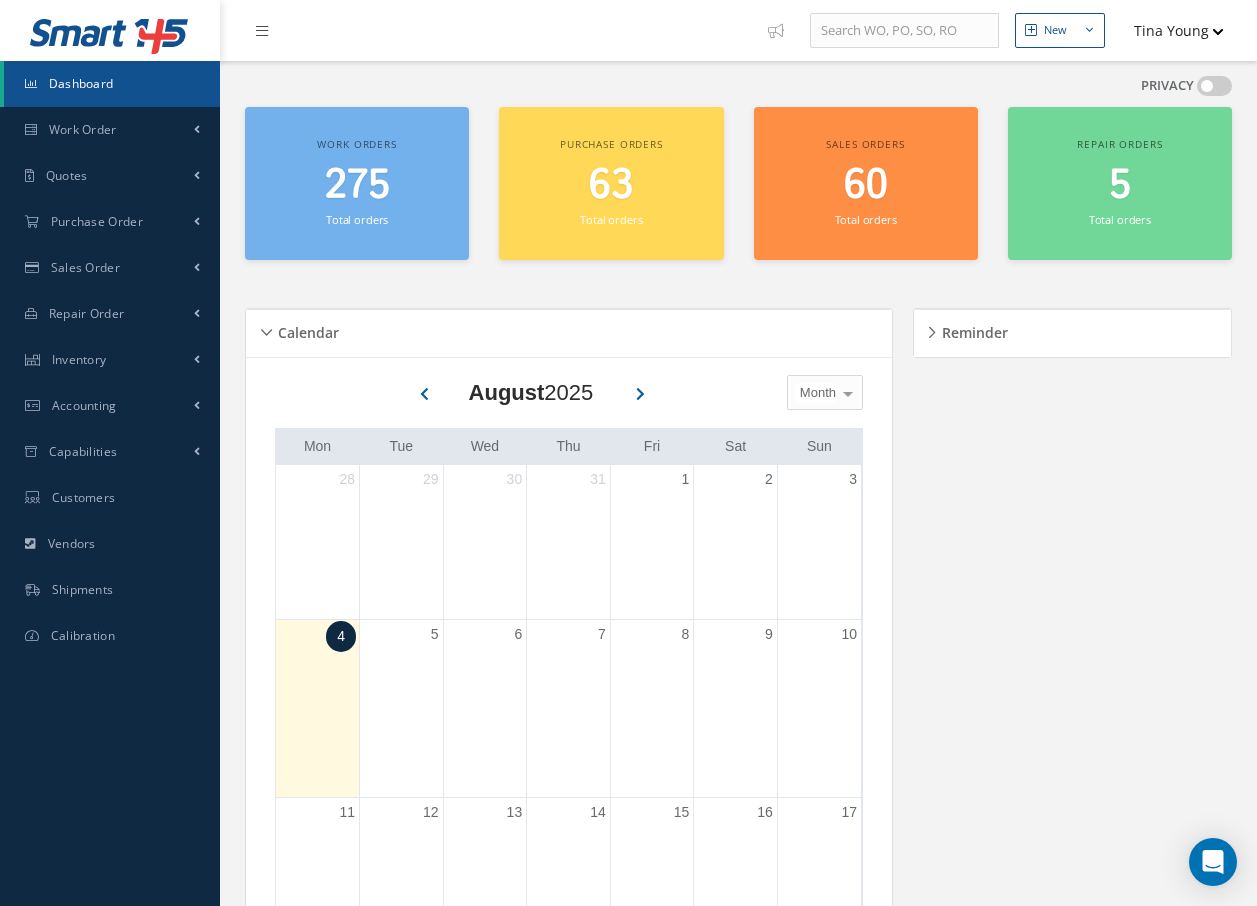 scroll, scrollTop: 0, scrollLeft: 0, axis: both 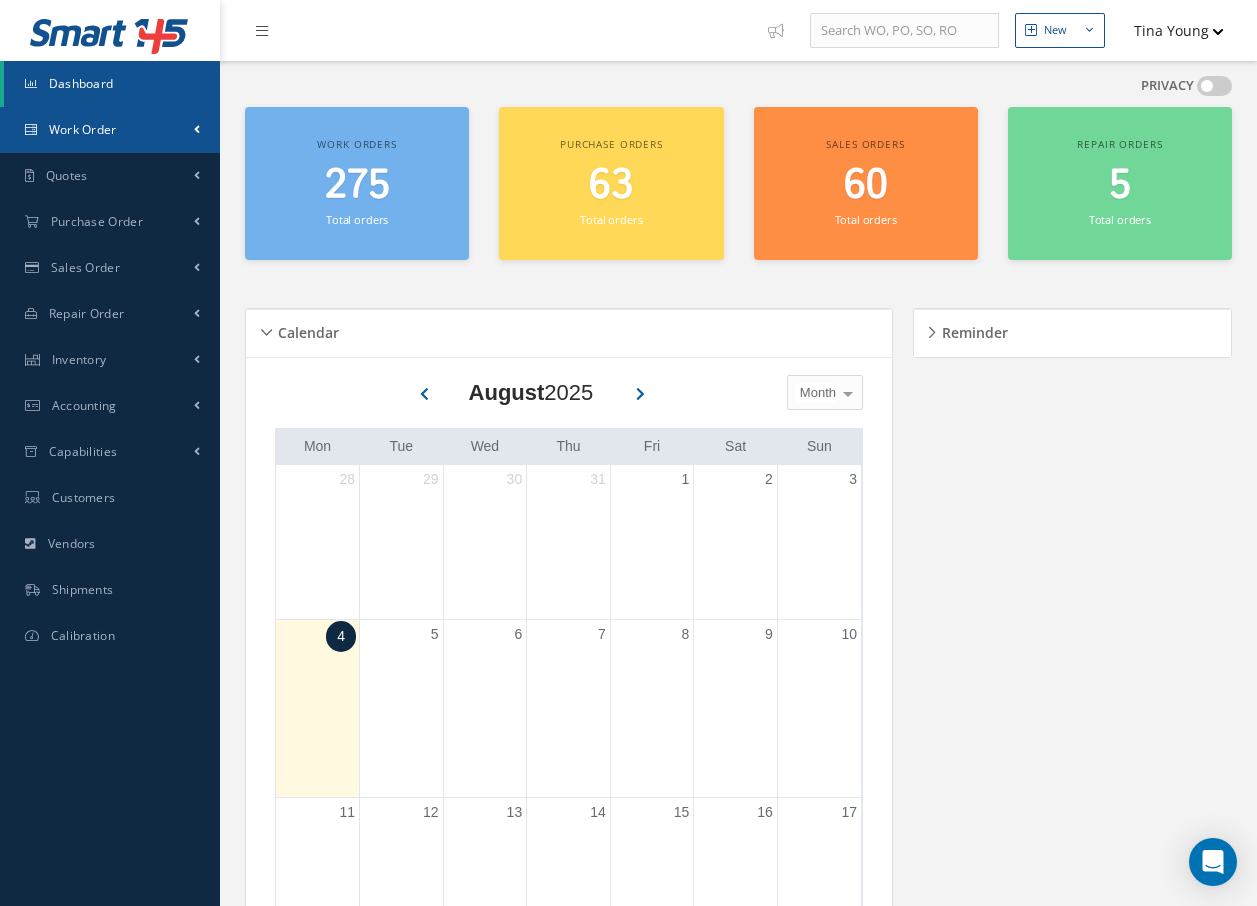click on "Work Order" at bounding box center (83, 129) 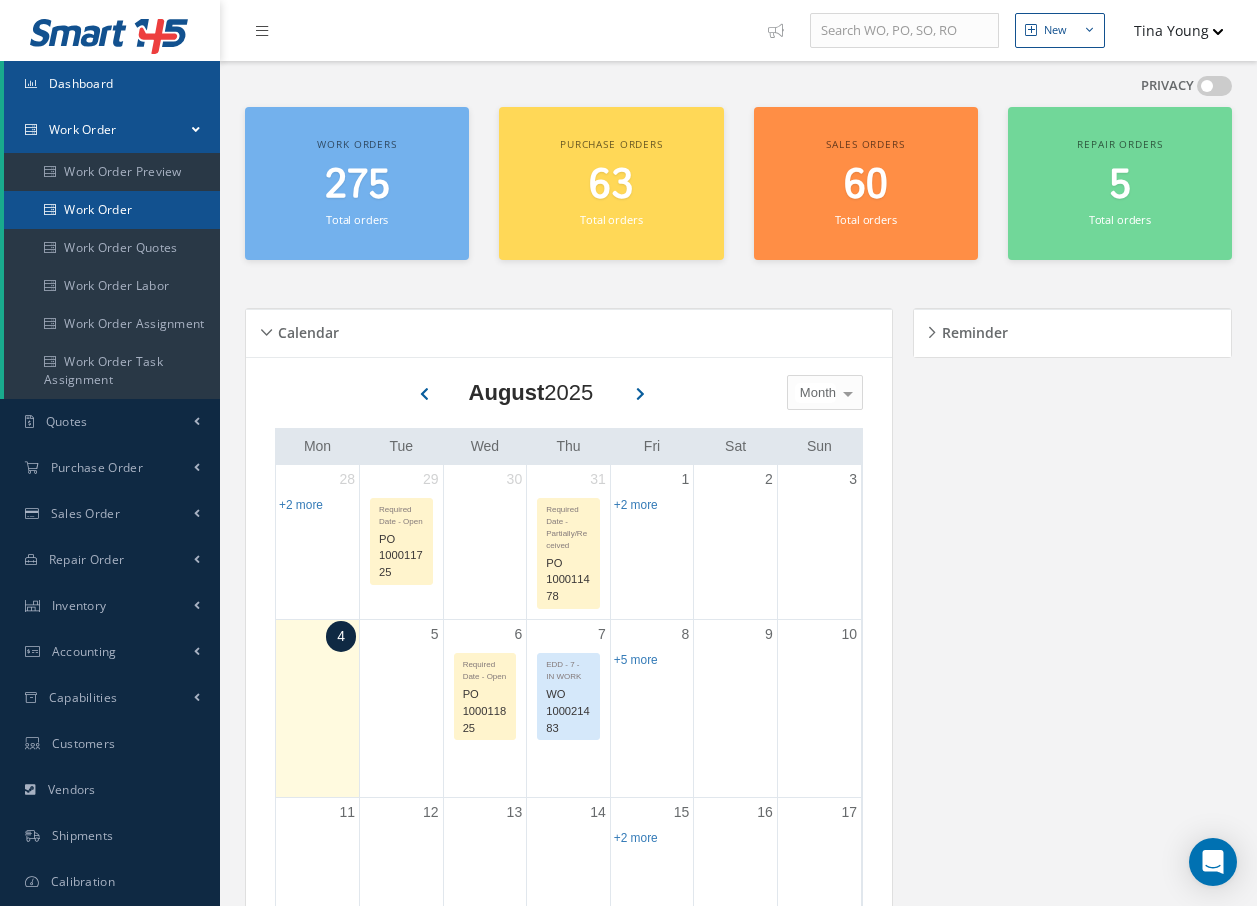 drag, startPoint x: 95, startPoint y: 226, endPoint x: 102, endPoint y: 212, distance: 15.652476 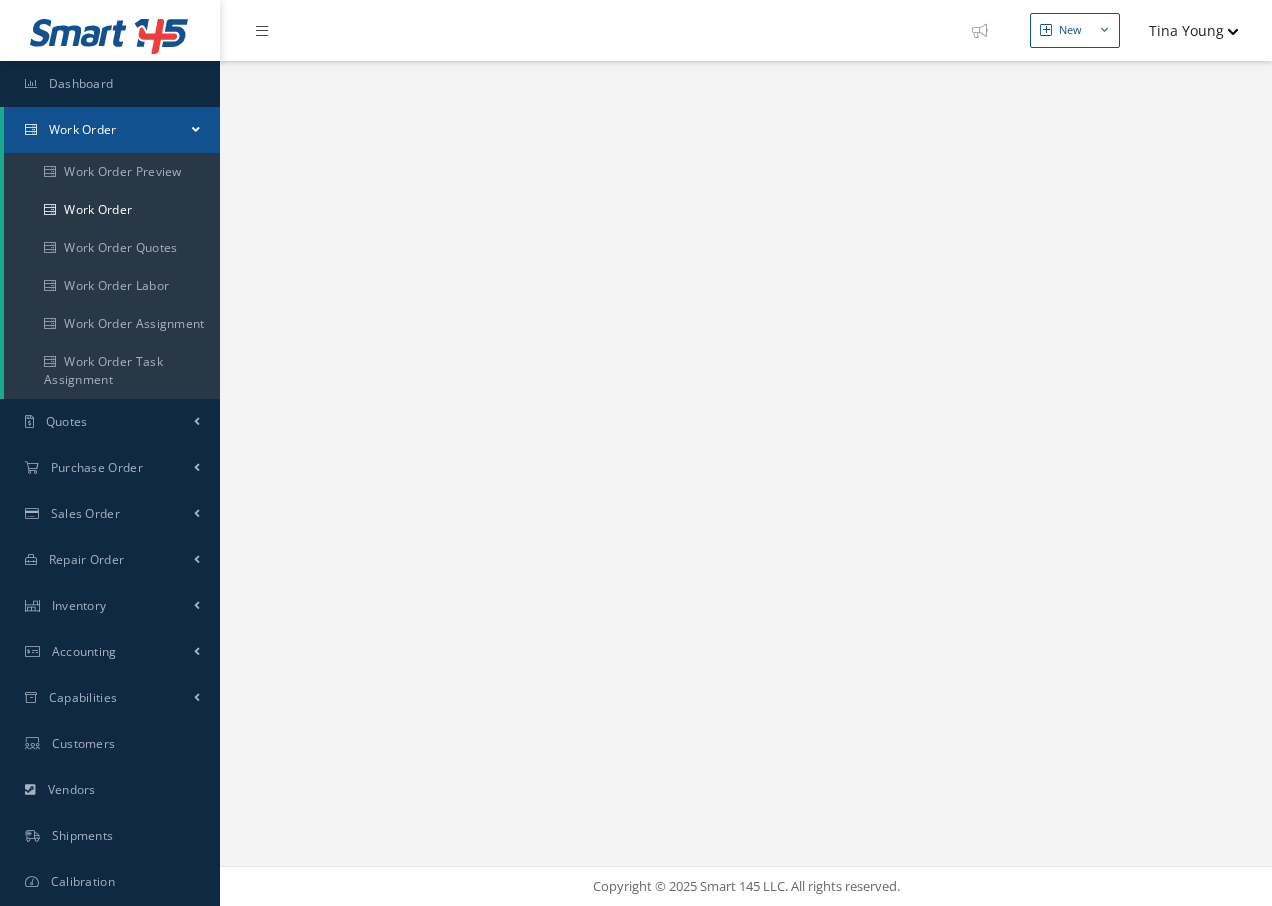 select on "25" 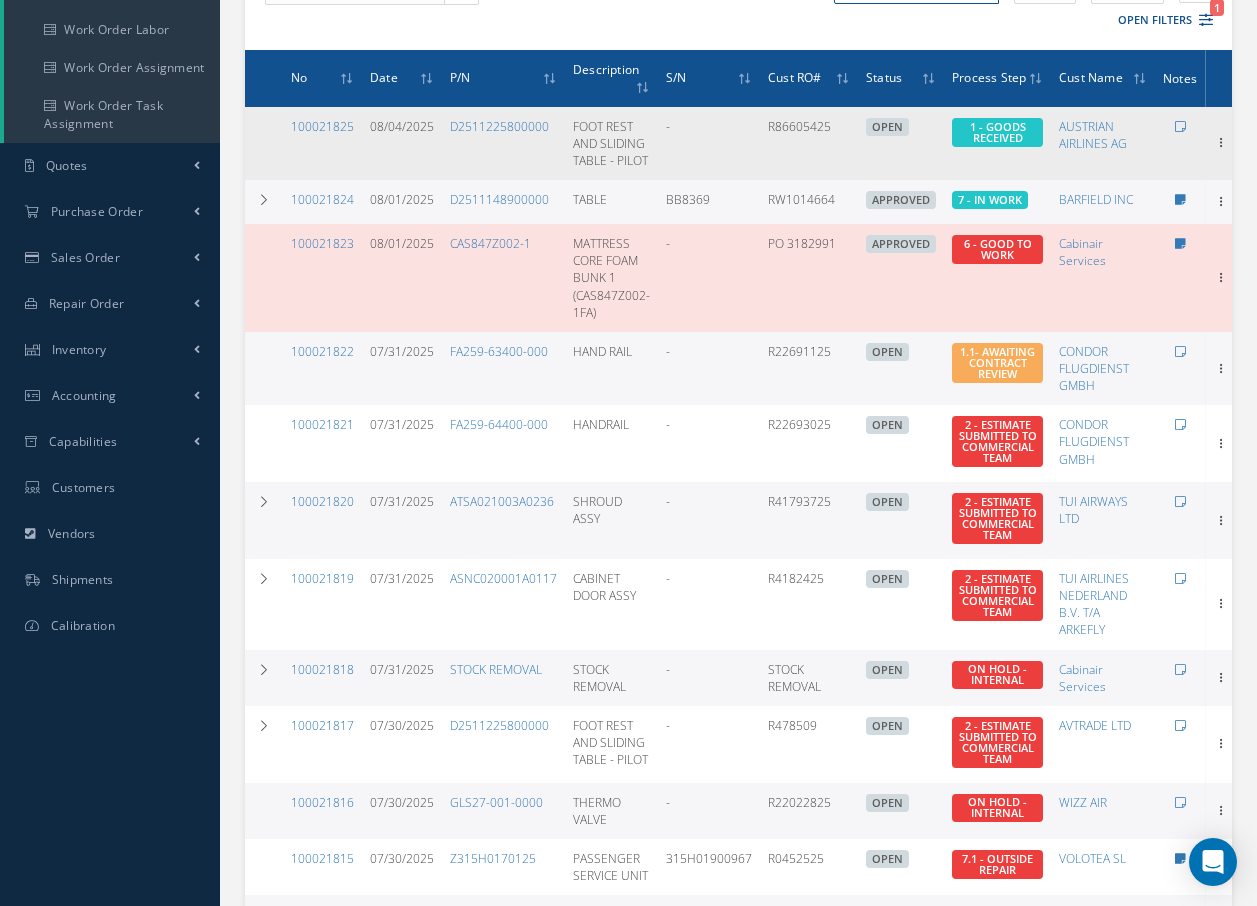 scroll, scrollTop: 0, scrollLeft: 0, axis: both 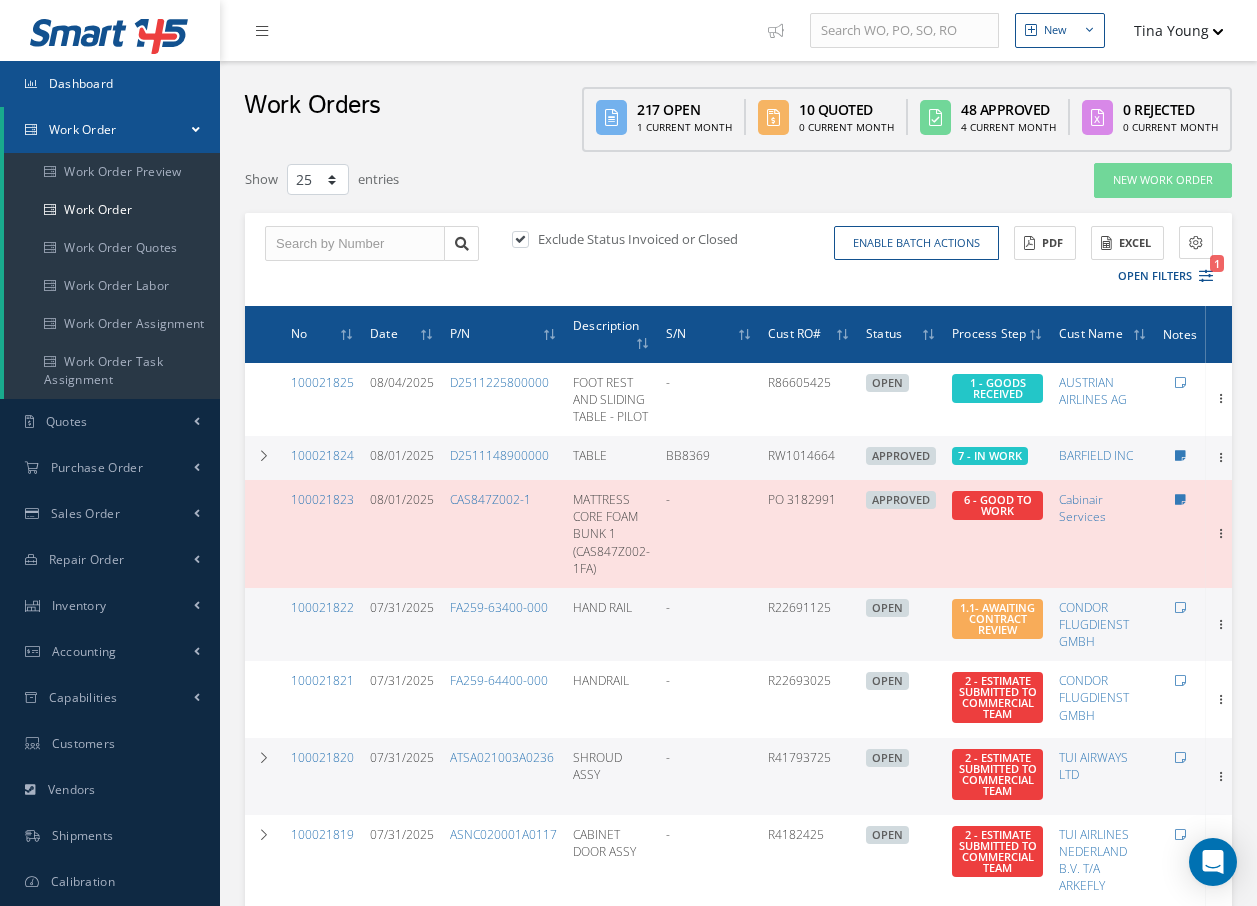 click on "Dashboard" at bounding box center [110, 84] 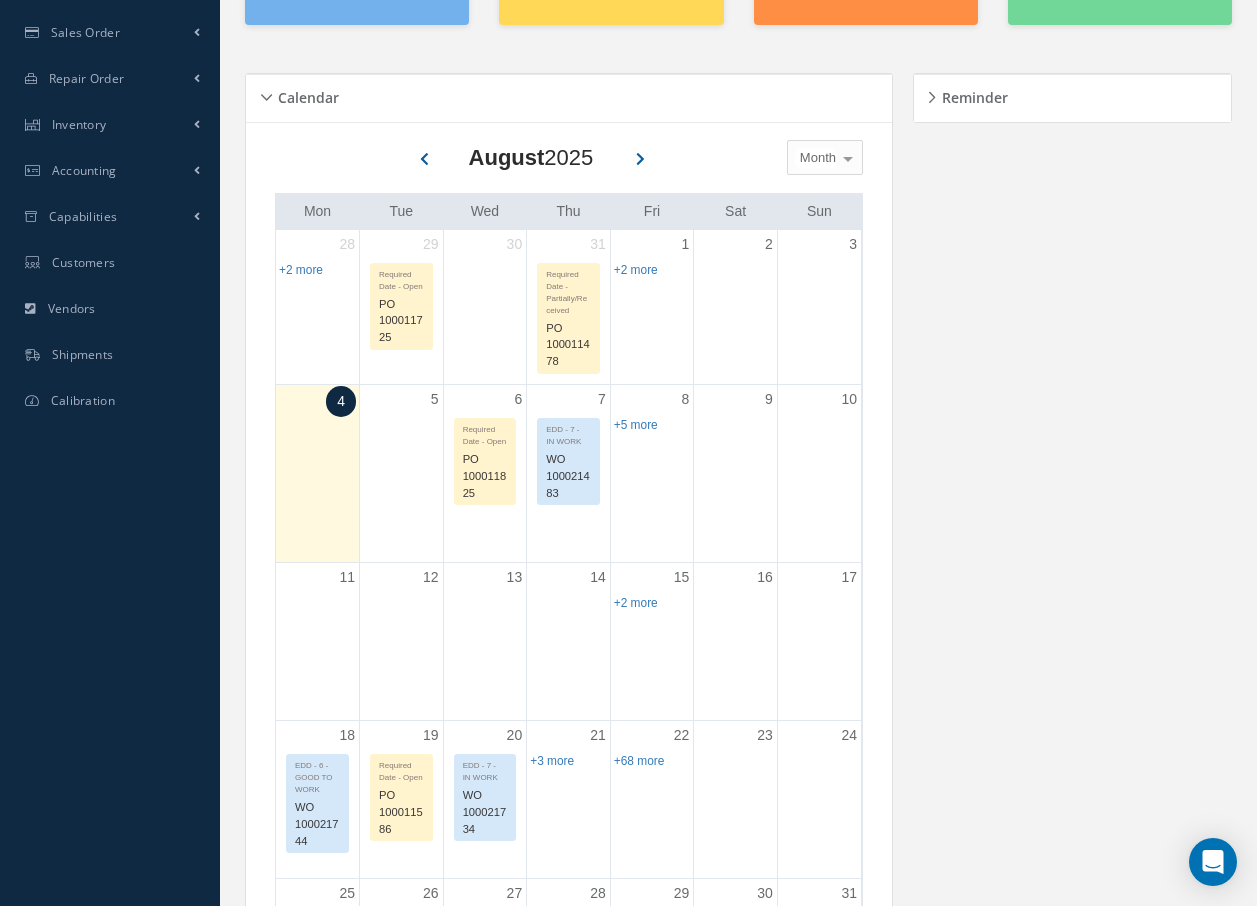scroll, scrollTop: 0, scrollLeft: 0, axis: both 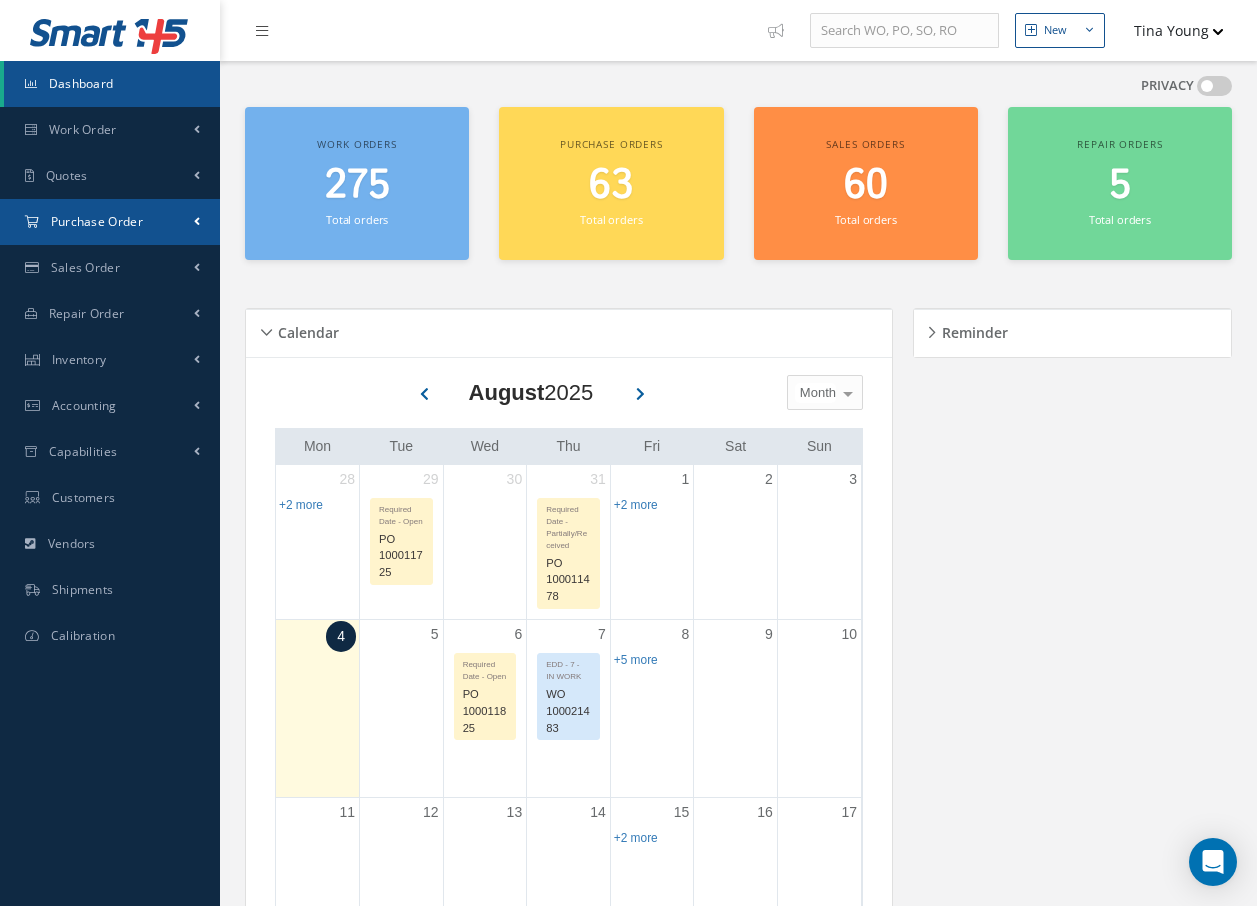click on "Purchase Order" at bounding box center [97, 221] 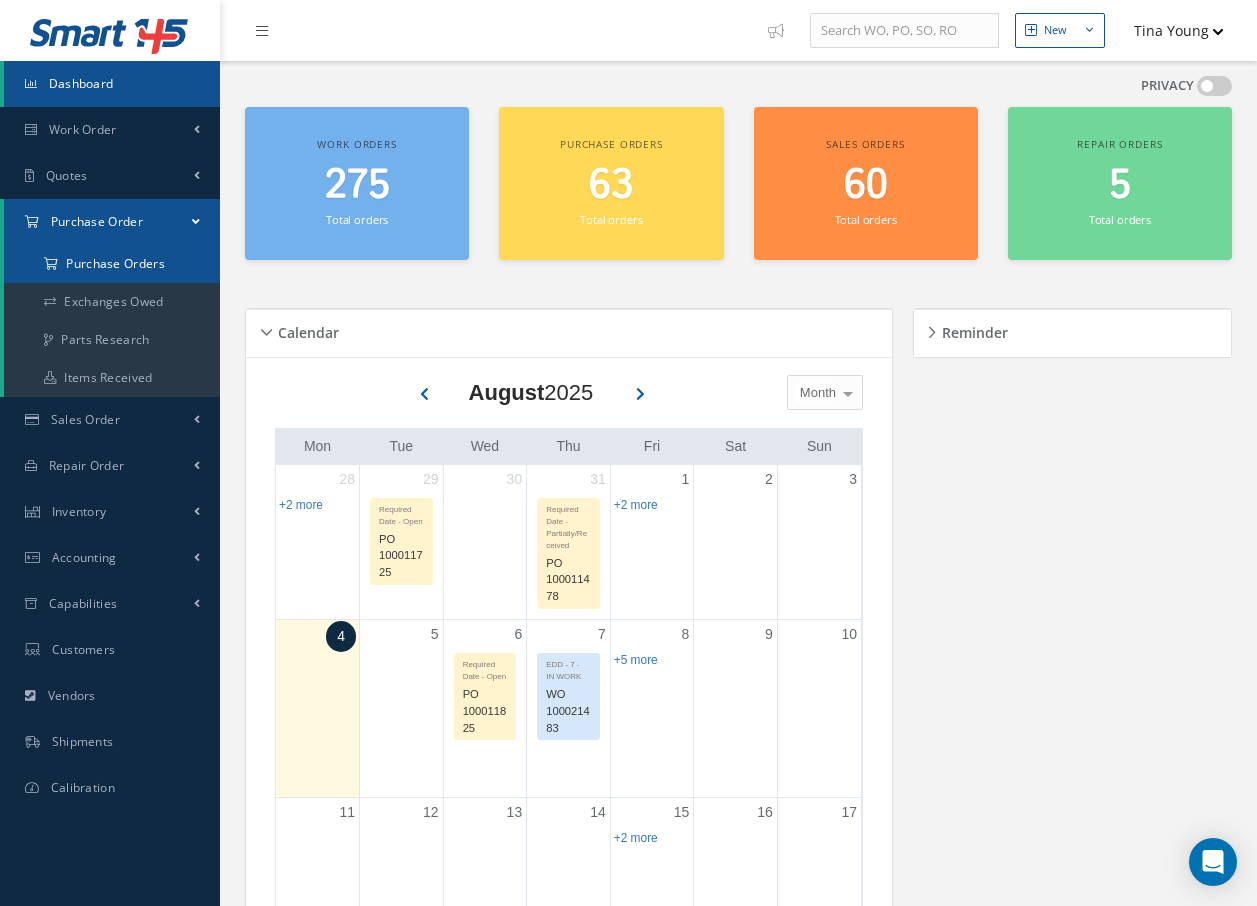 click on "Purchase Orders" at bounding box center (112, 264) 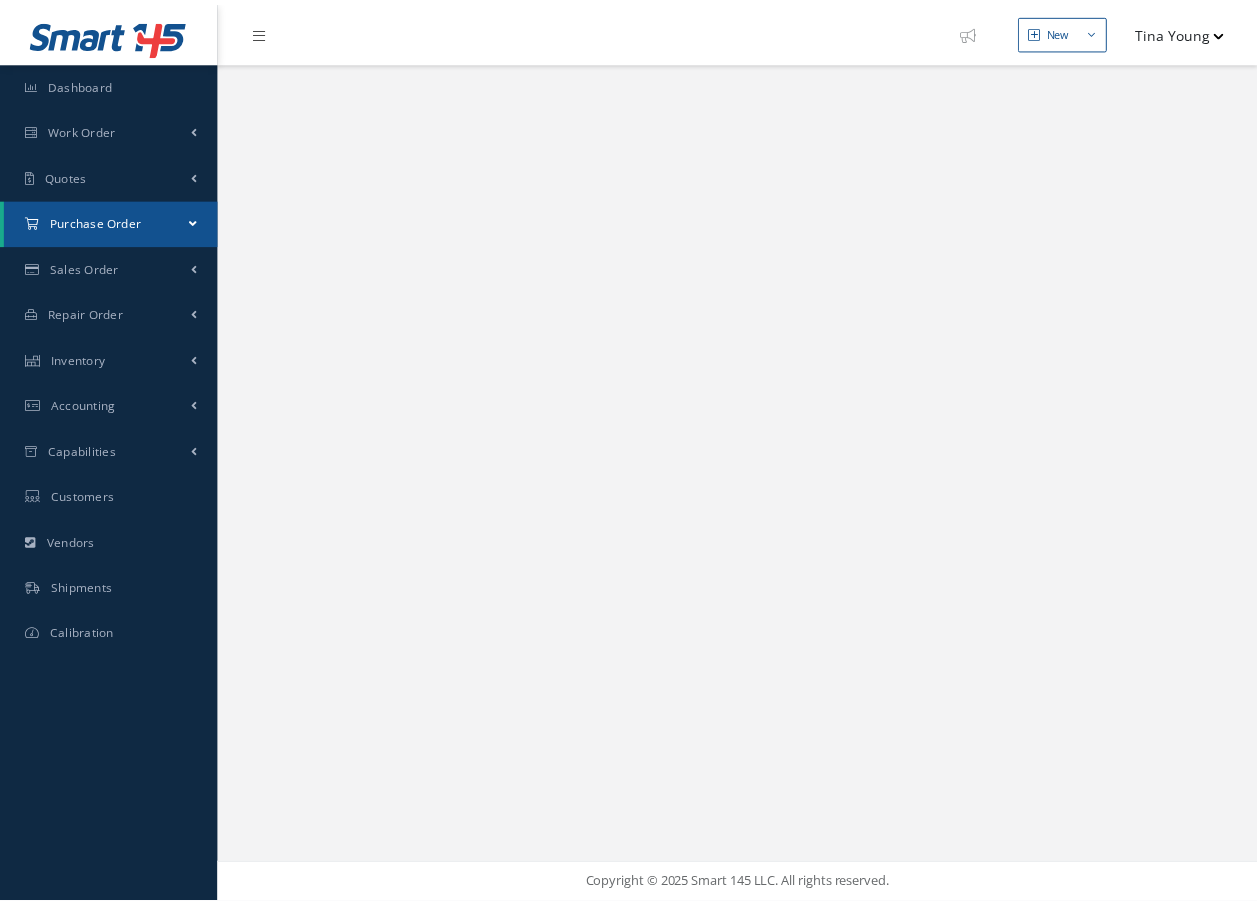 scroll, scrollTop: 0, scrollLeft: 0, axis: both 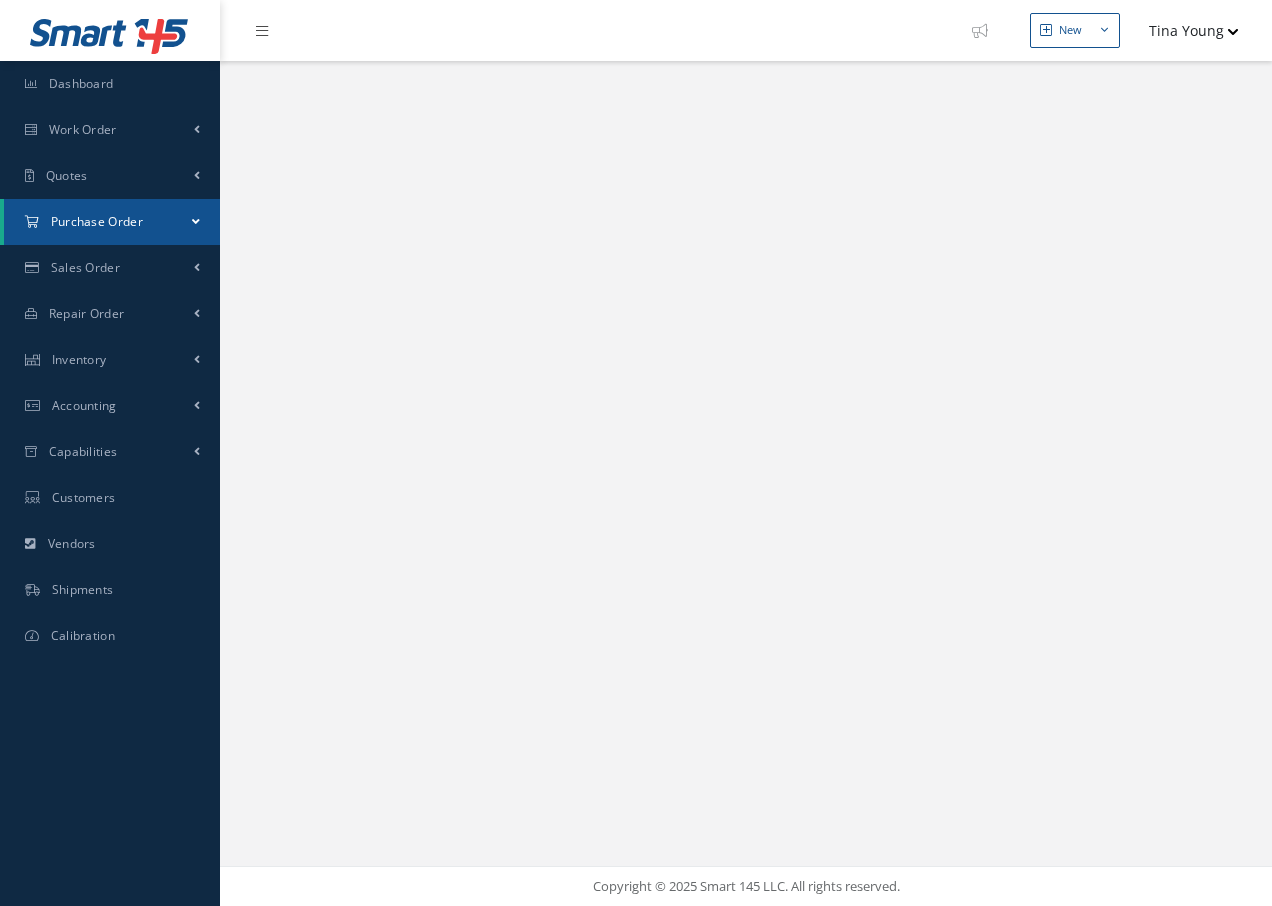 select on "25" 